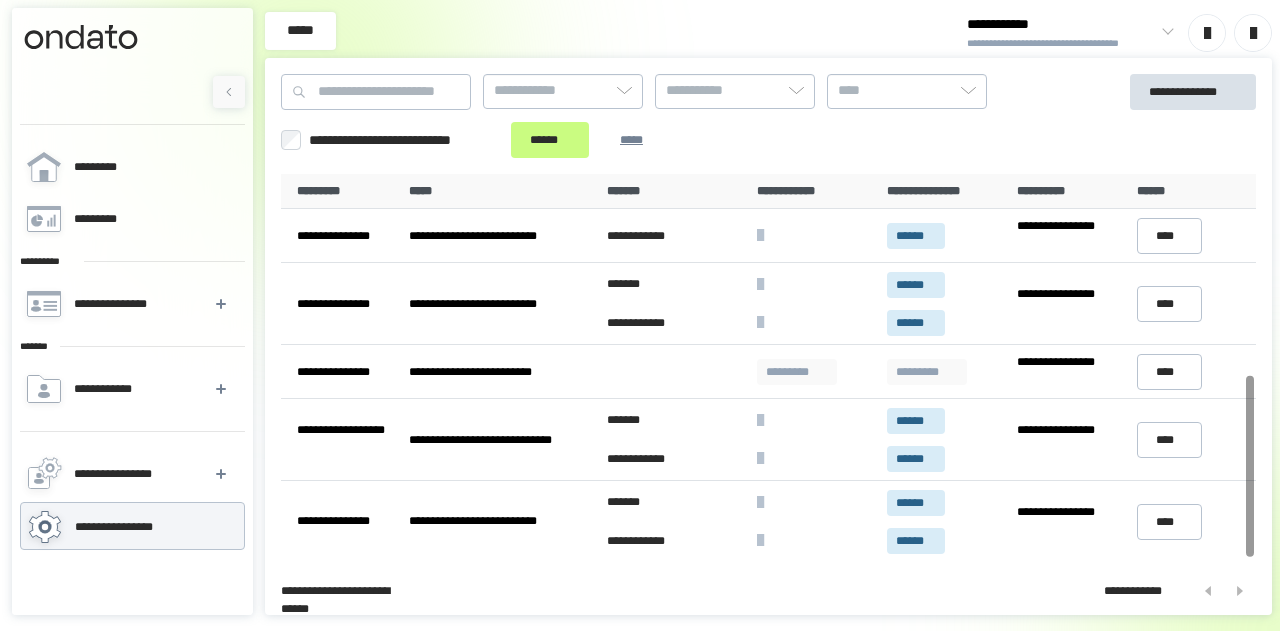 scroll, scrollTop: 0, scrollLeft: 0, axis: both 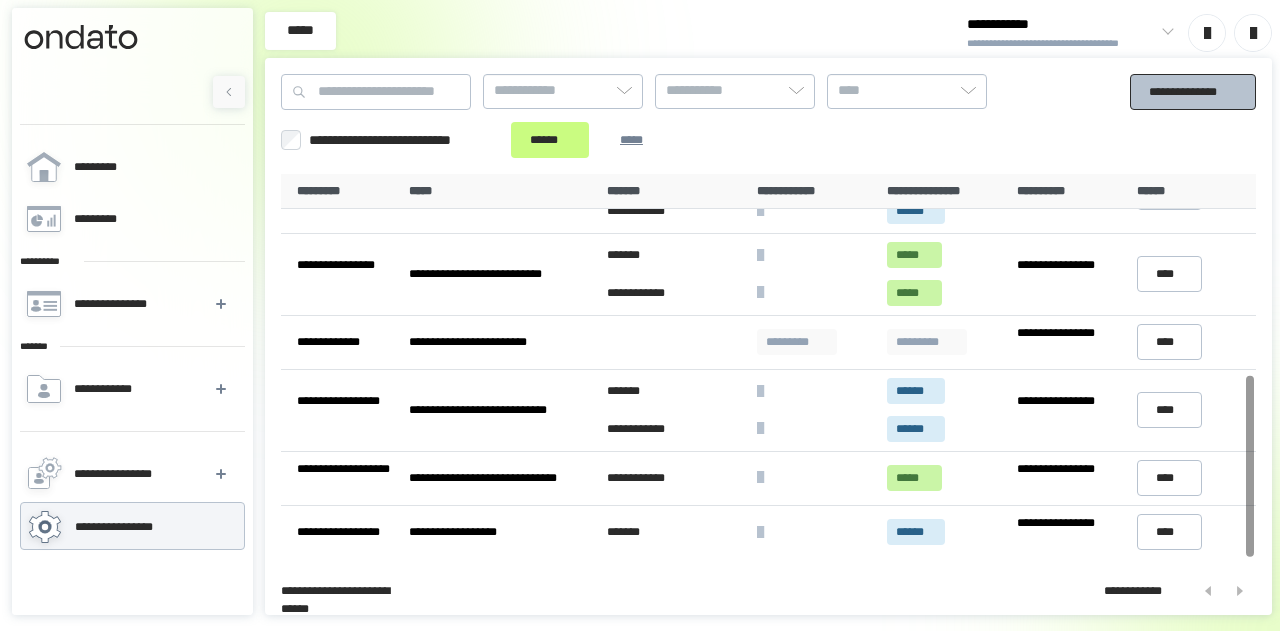 click on "**********" at bounding box center (1193, 91) 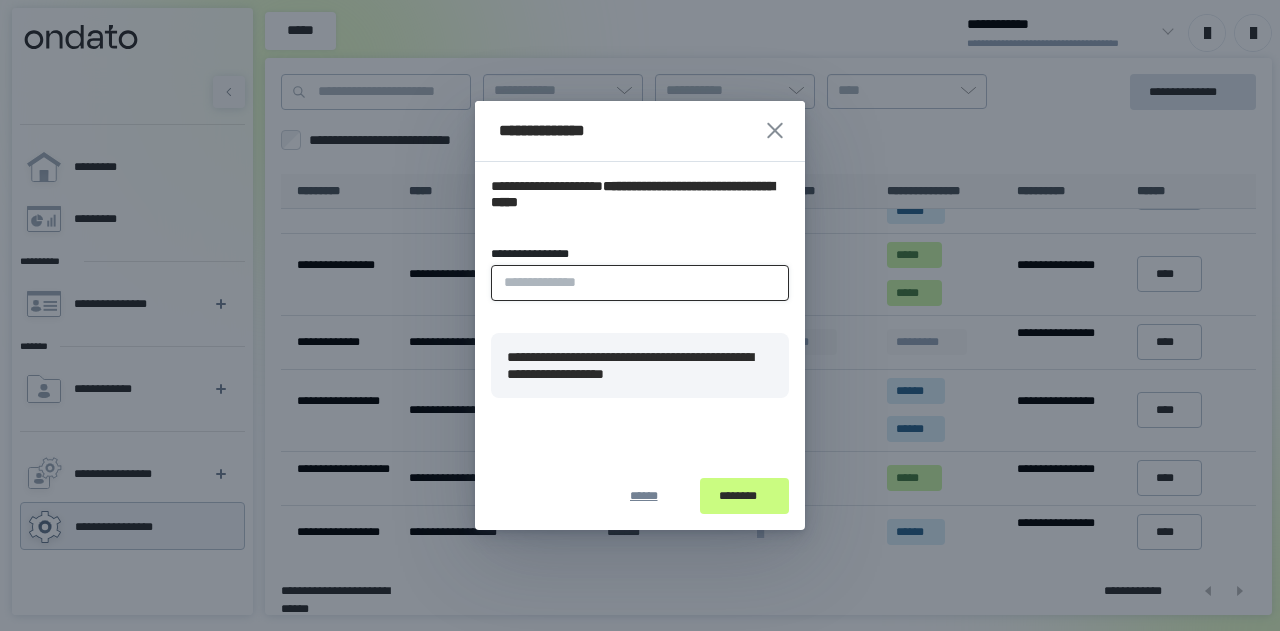 click on "**********" at bounding box center [640, 283] 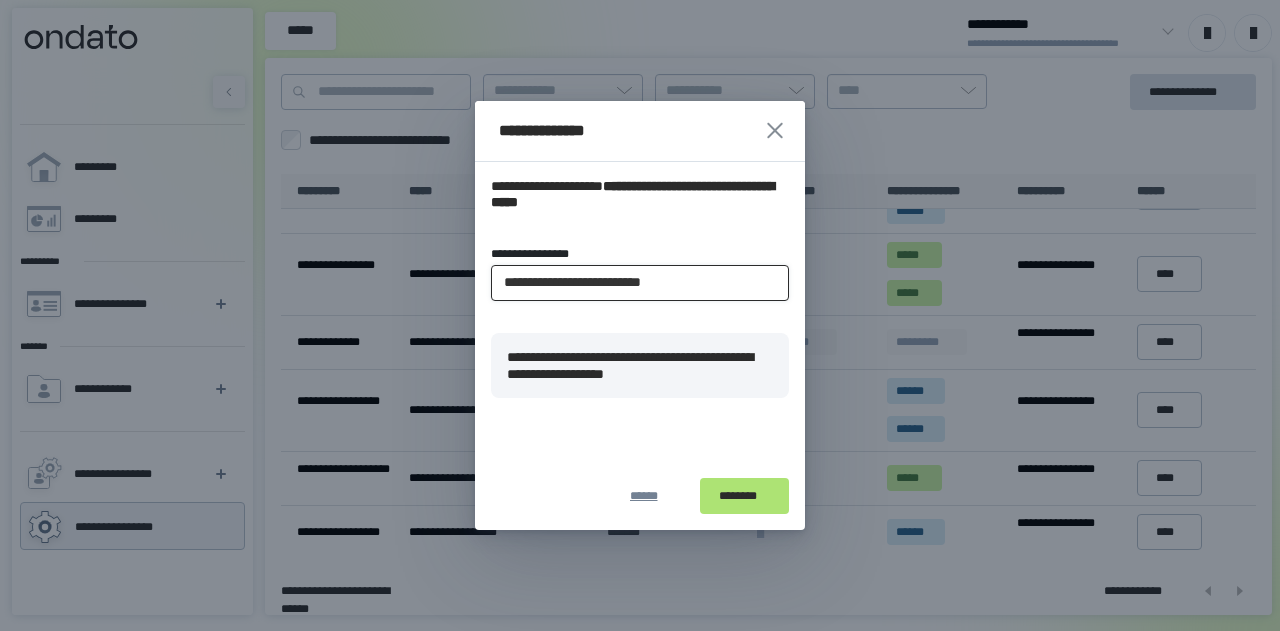 type on "**********" 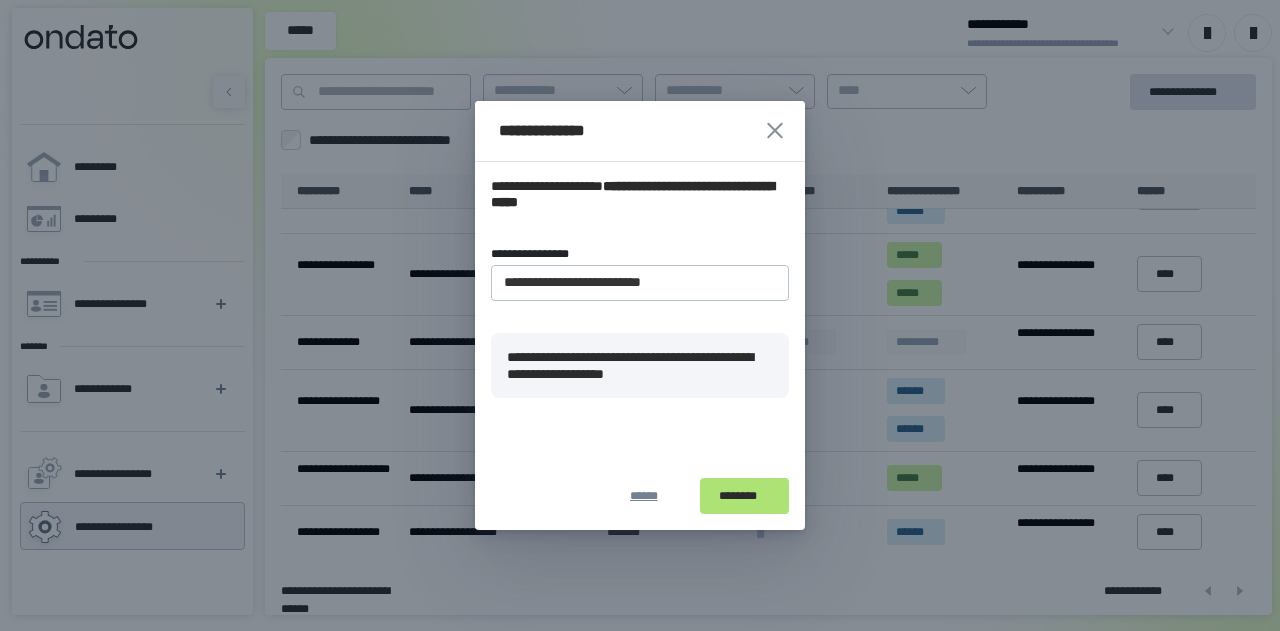 click on "********" at bounding box center [744, 496] 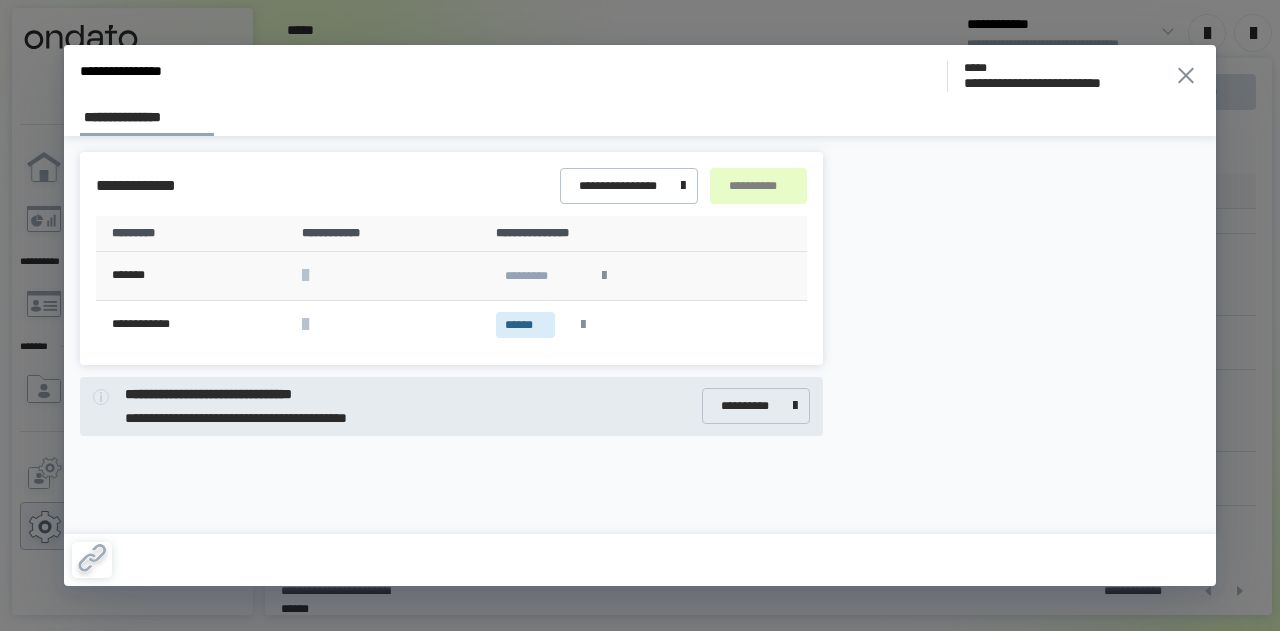 click at bounding box center (604, 276) 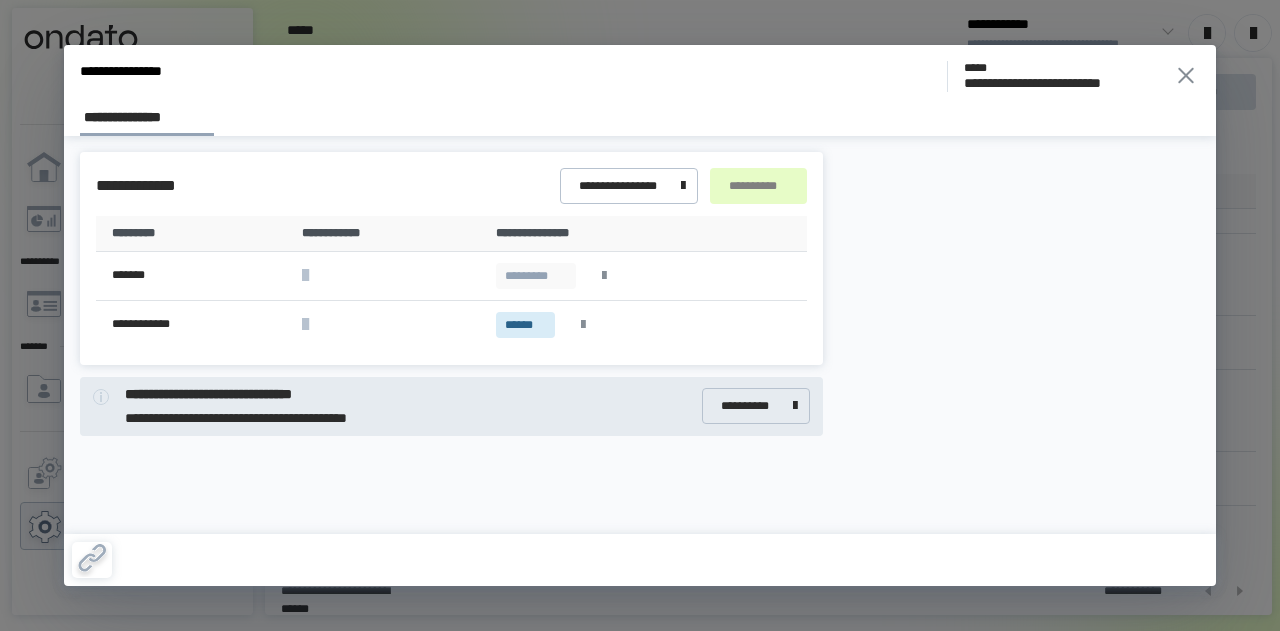 click at bounding box center [1017, 335] 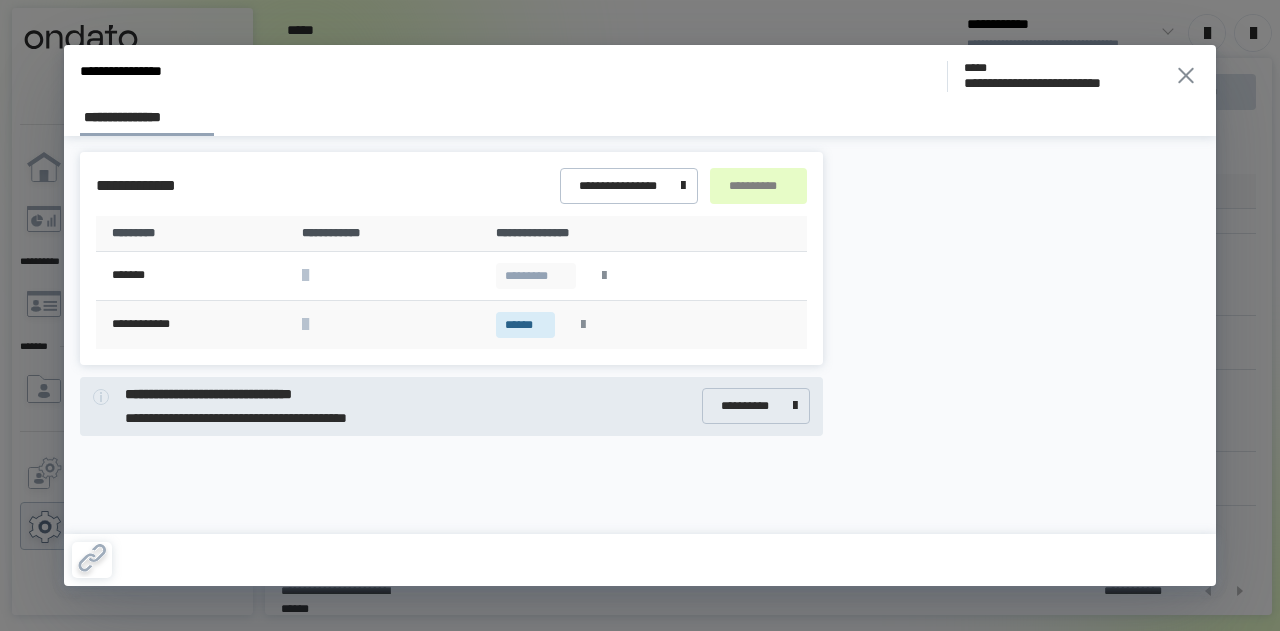 click on "******" at bounding box center (525, 325) 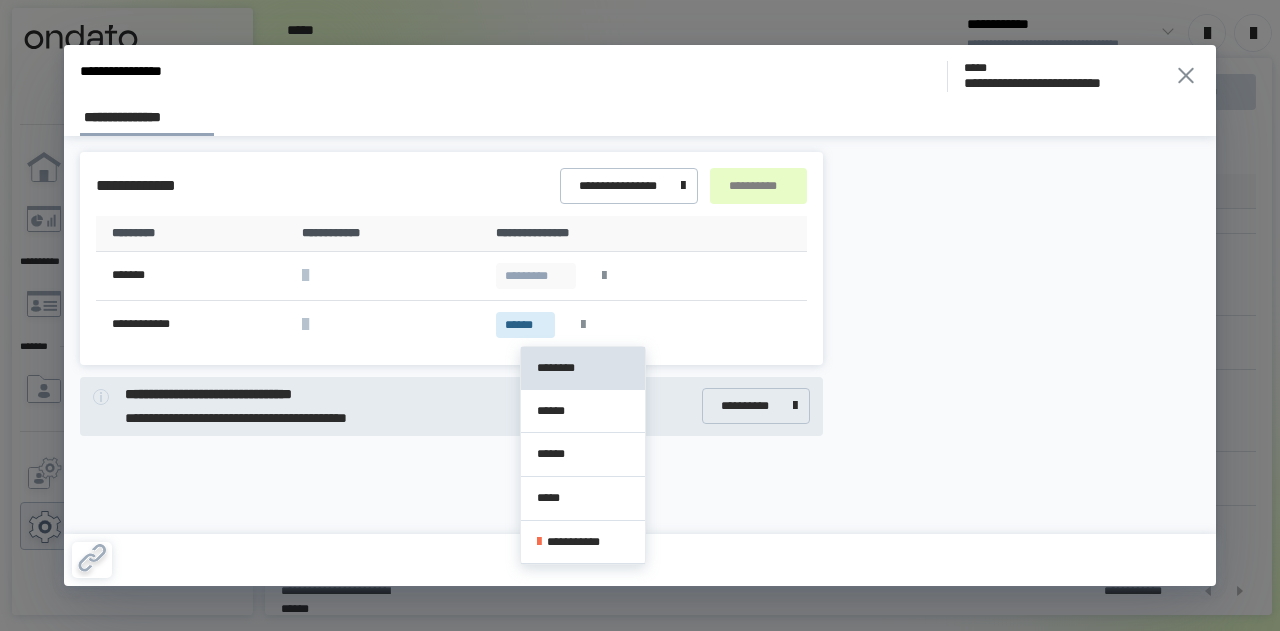 click at bounding box center (1017, 335) 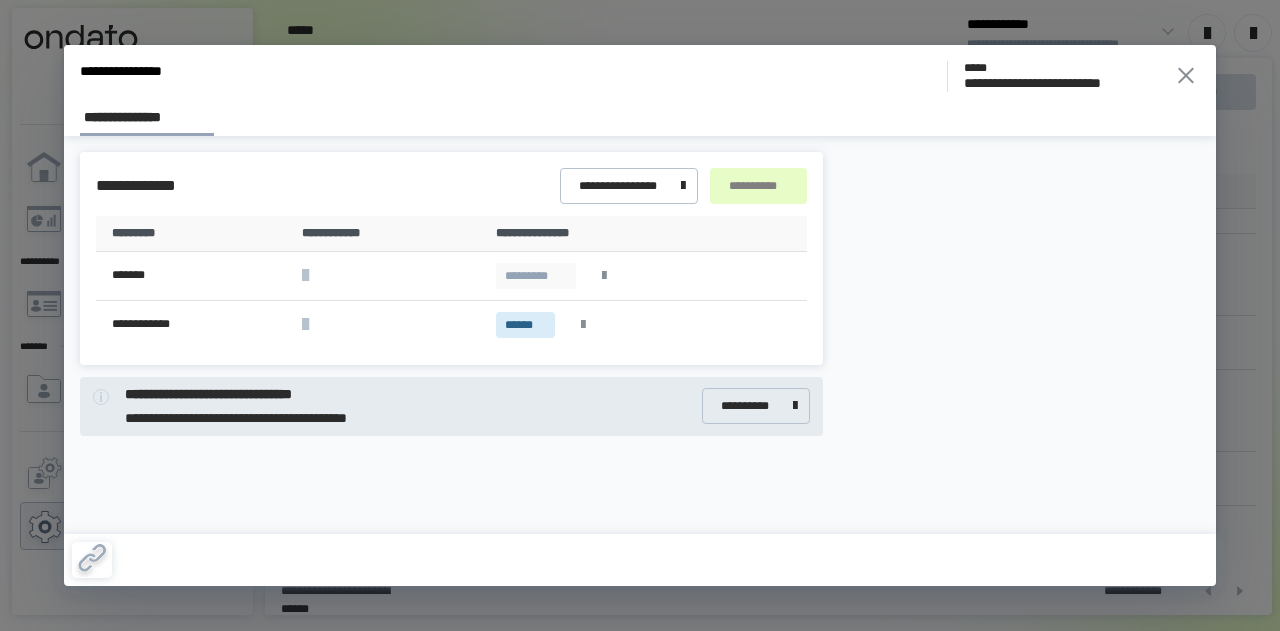 click on "**********" at bounding box center [683, 186] 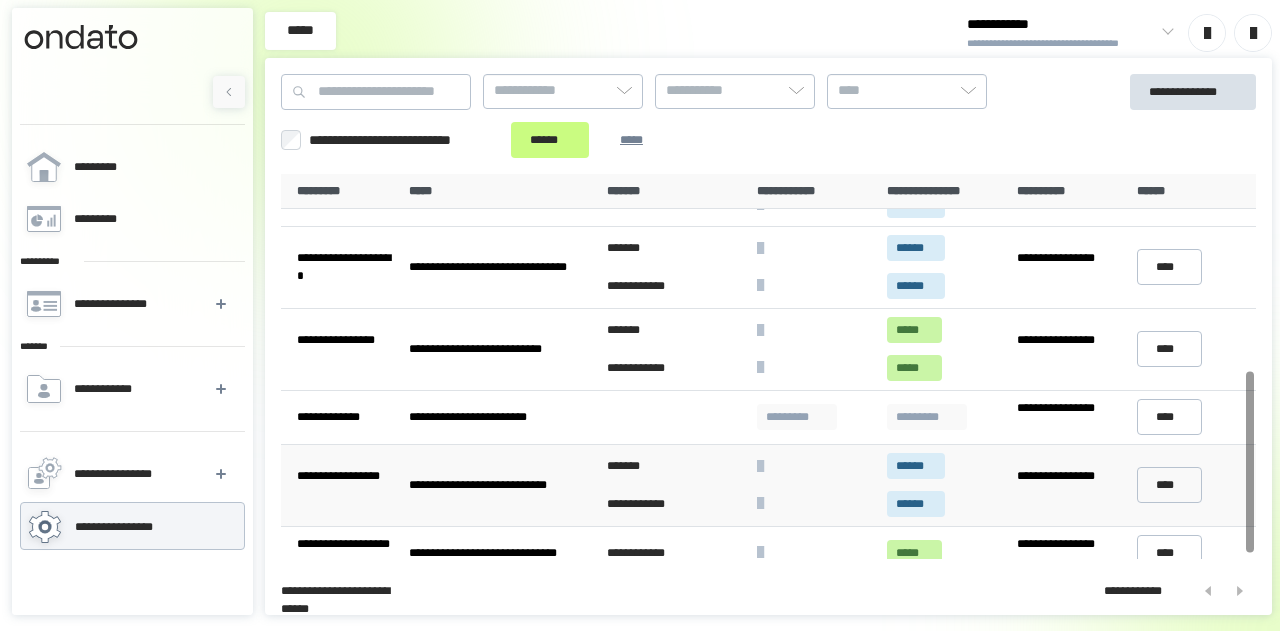 scroll, scrollTop: 425, scrollLeft: 0, axis: vertical 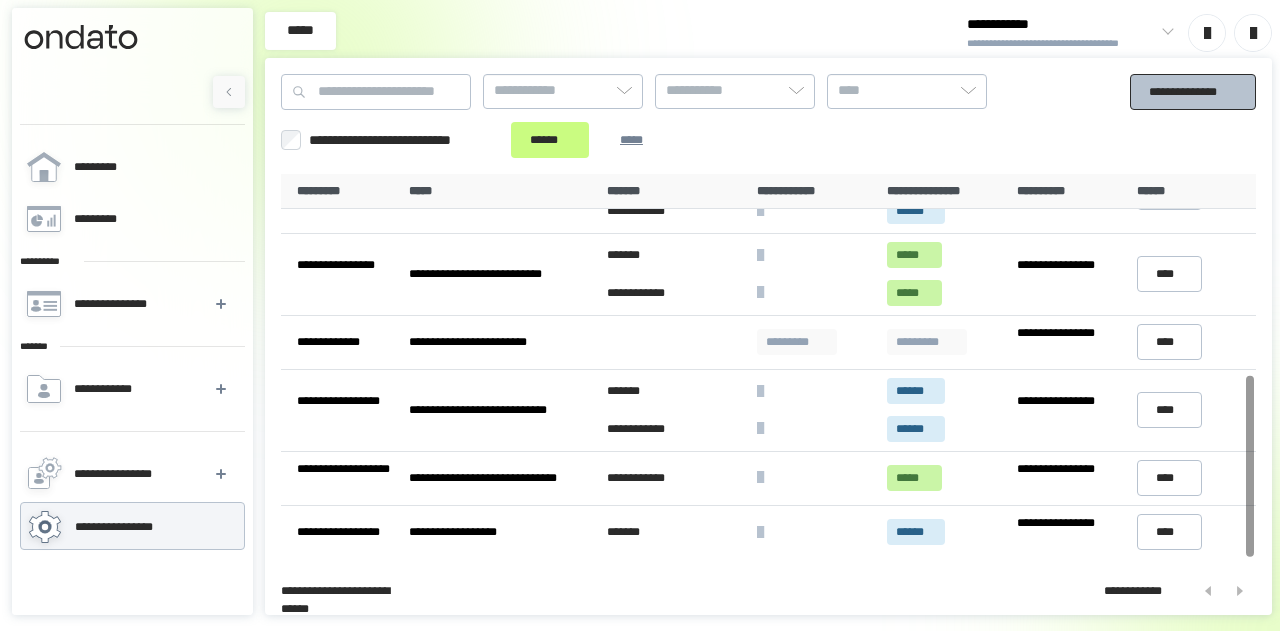 click on "**********" at bounding box center [1193, 91] 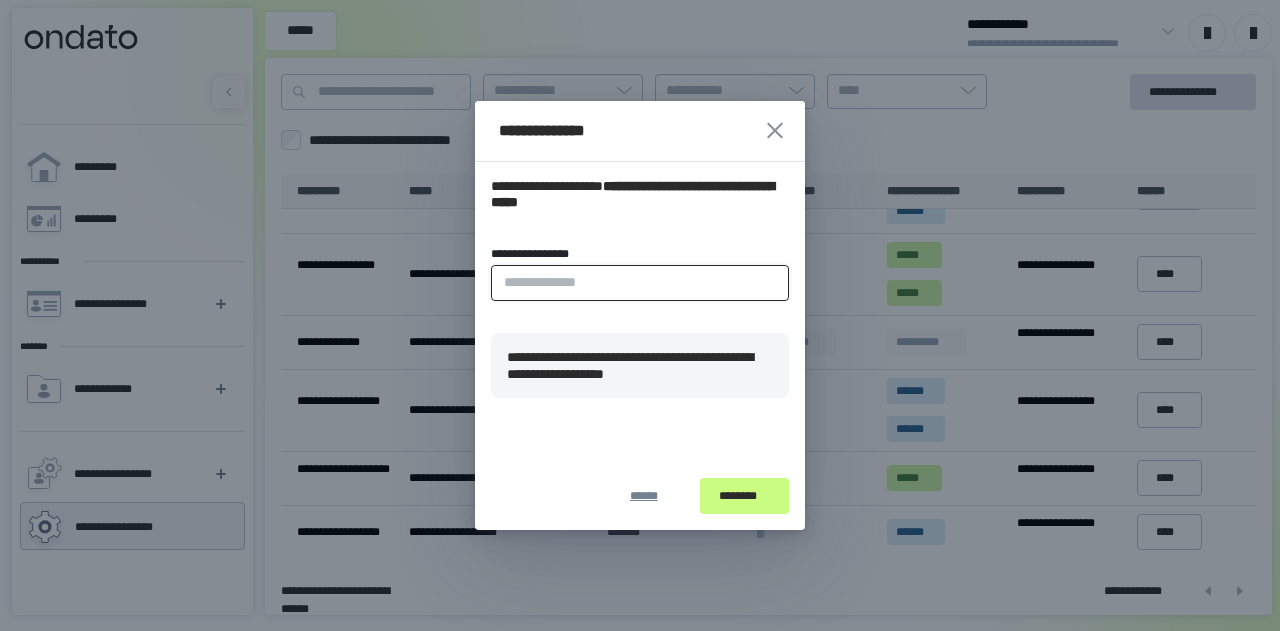 click on "**********" at bounding box center [640, 283] 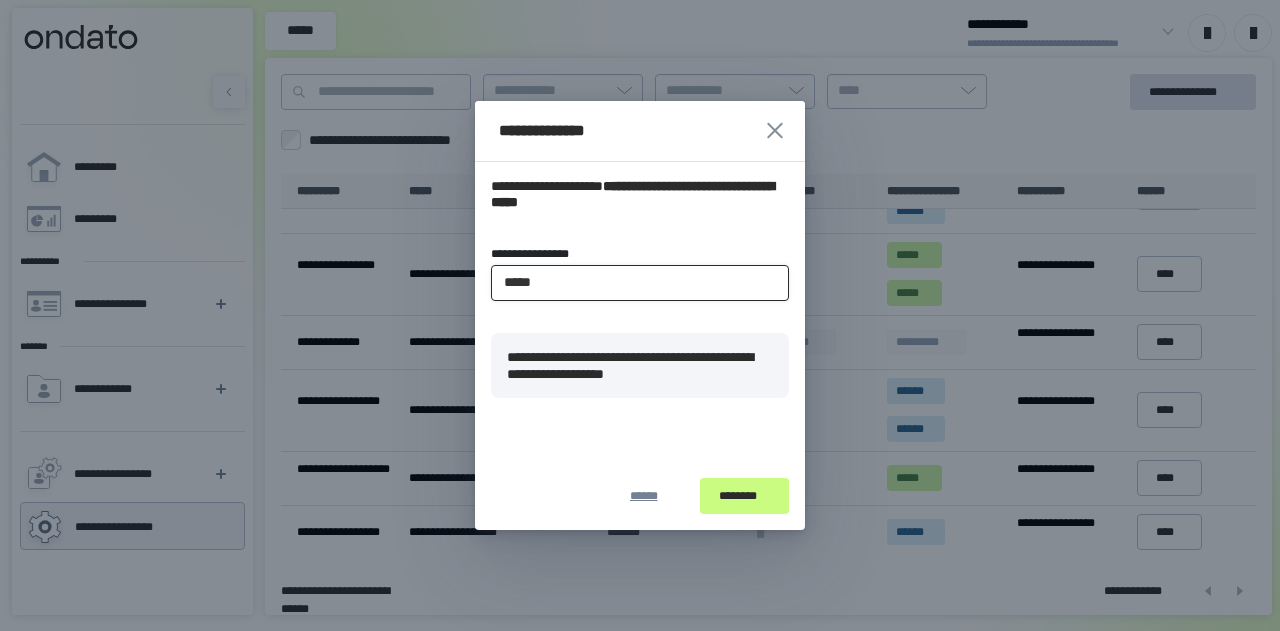 type on "*****" 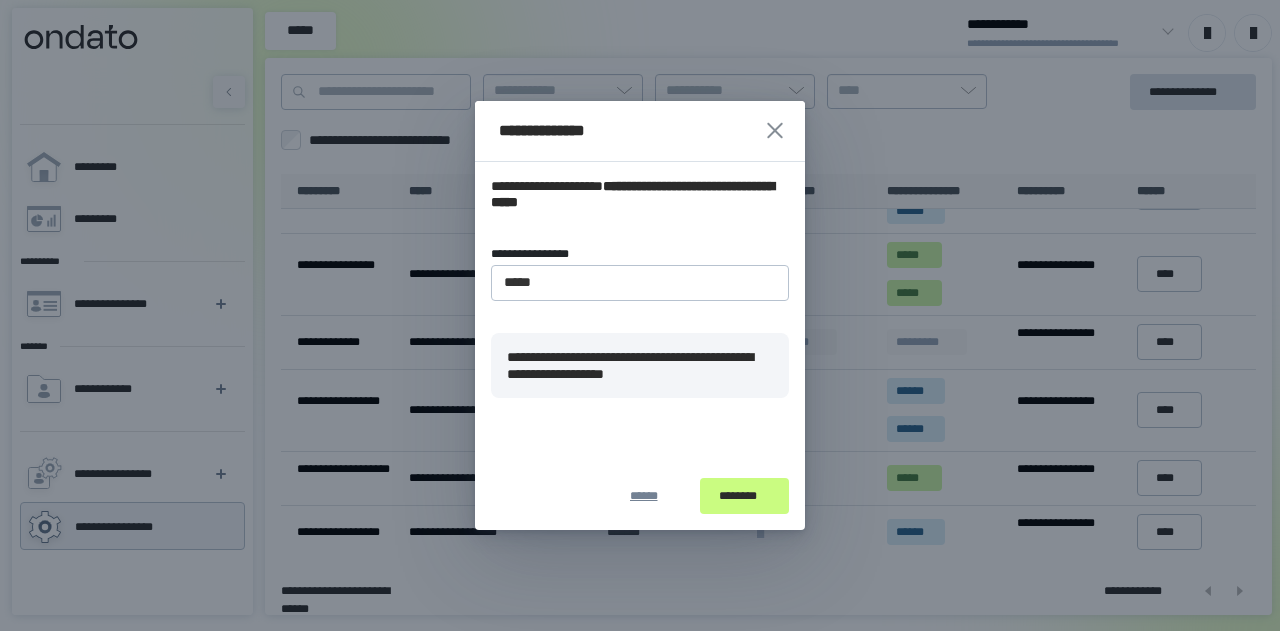 click 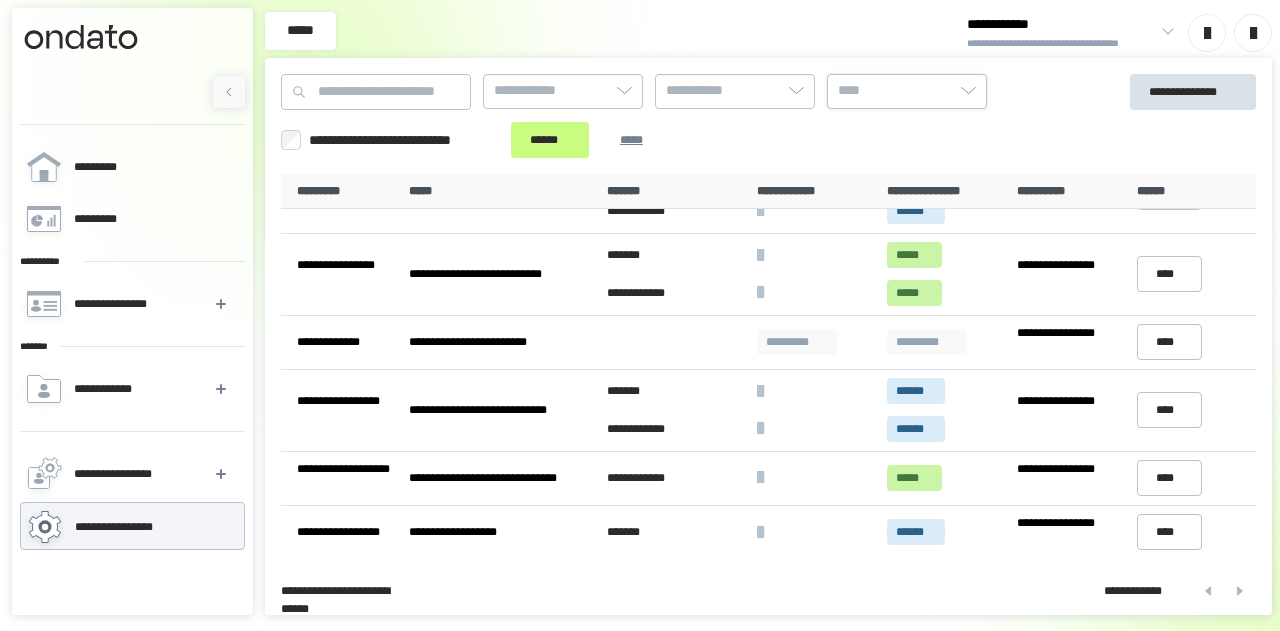 click 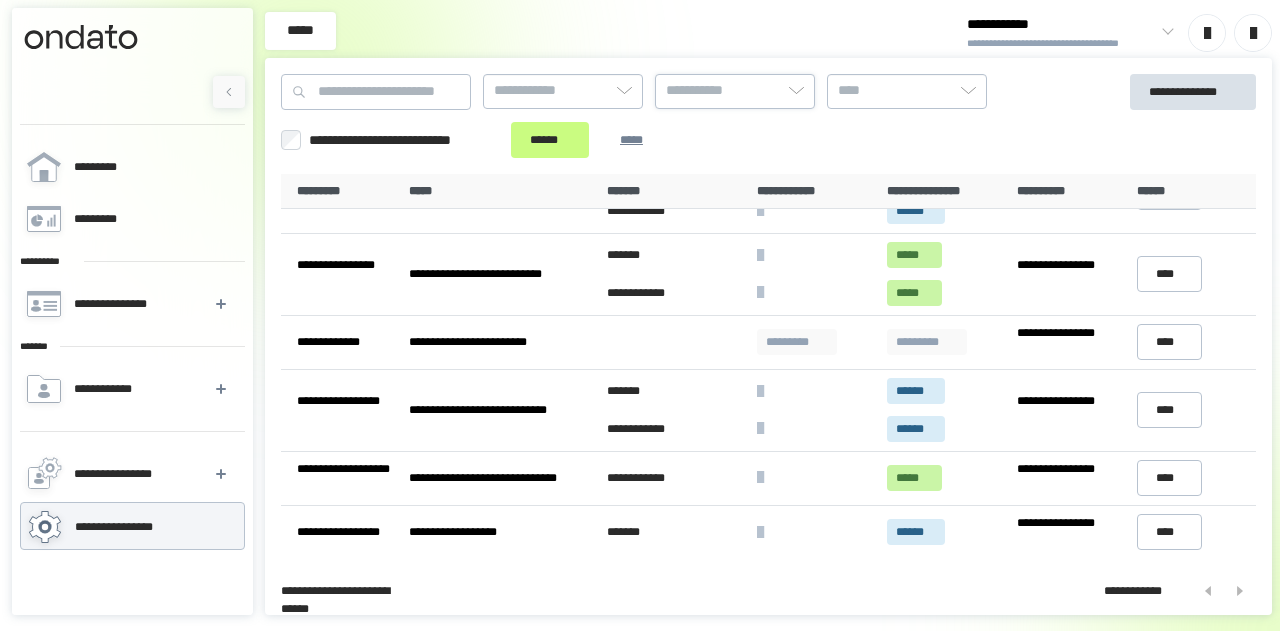 click 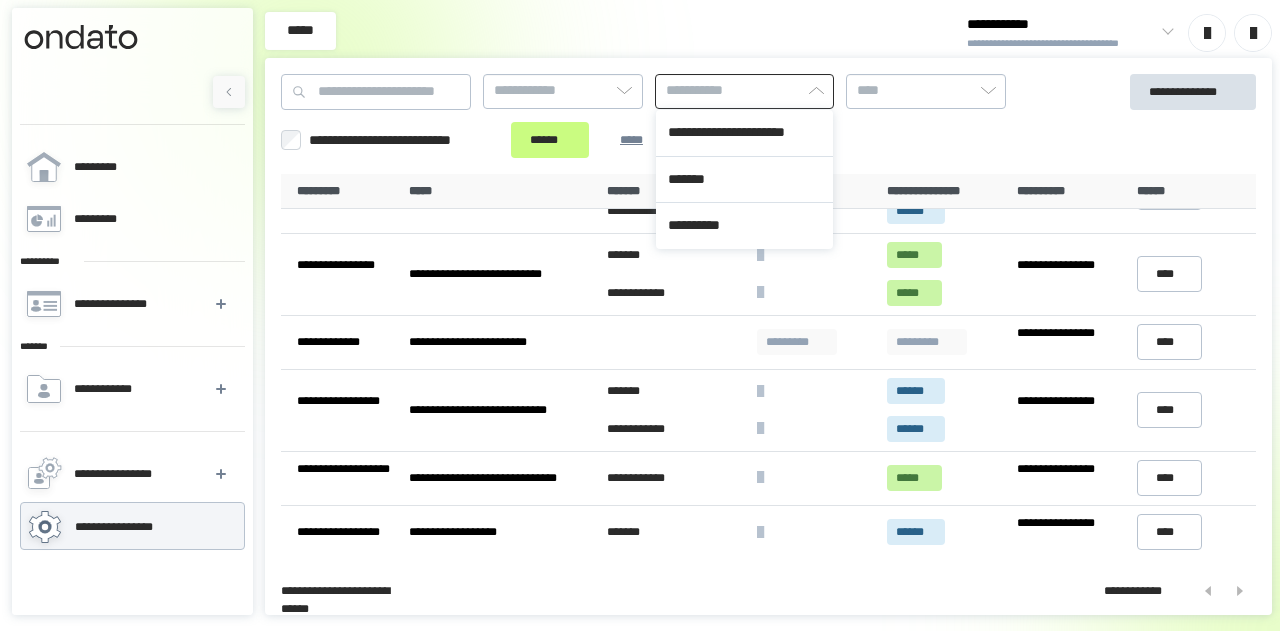 click on "[FIRST] [LAST] [EMAIL] [PHONE] [ADDRESS] [CITY] [STATE] [POSTAL_CODE]" at bounding box center [697, 116] 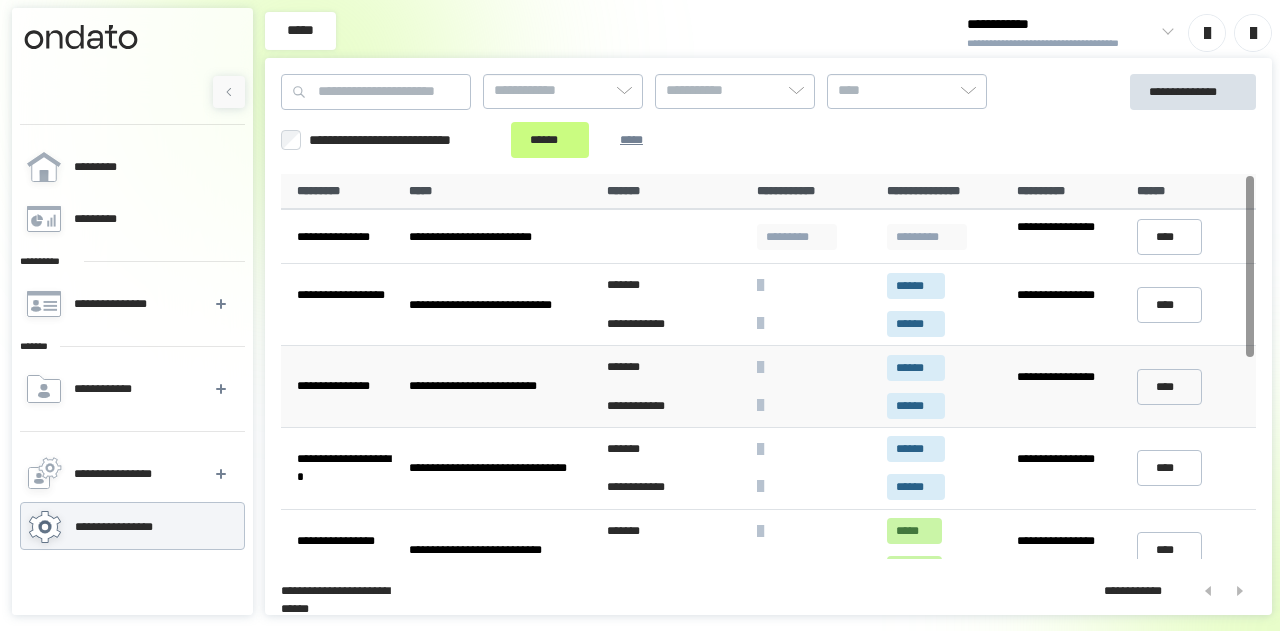 scroll, scrollTop: 0, scrollLeft: 0, axis: both 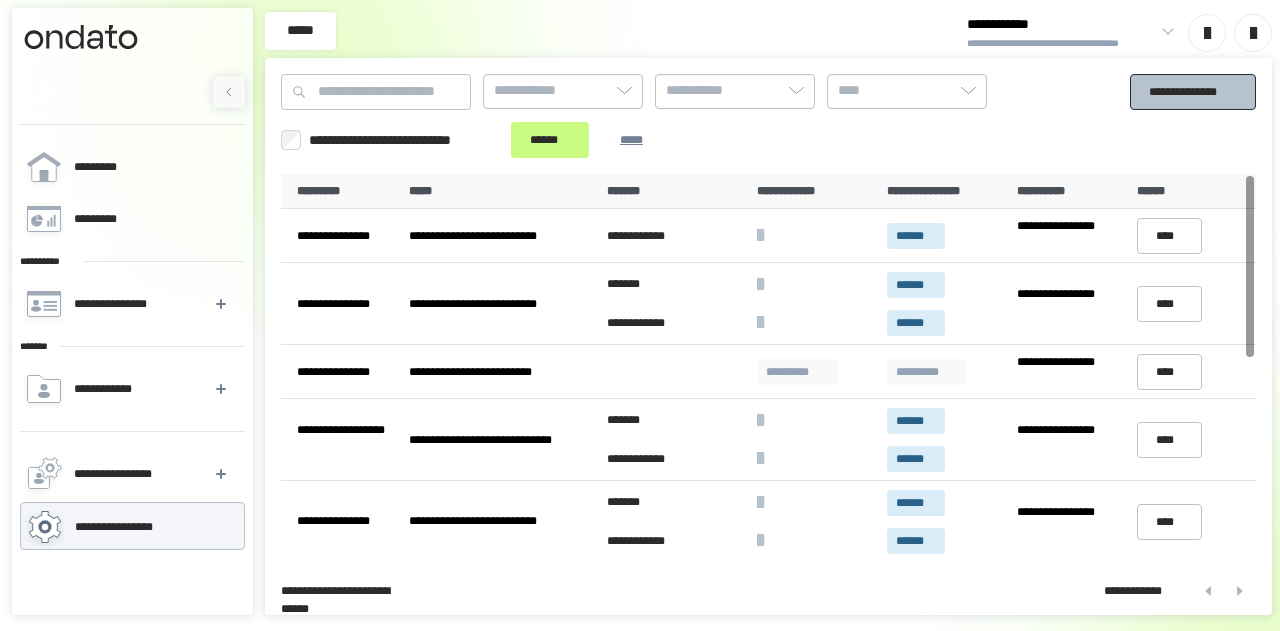 click on "**********" at bounding box center [1193, 91] 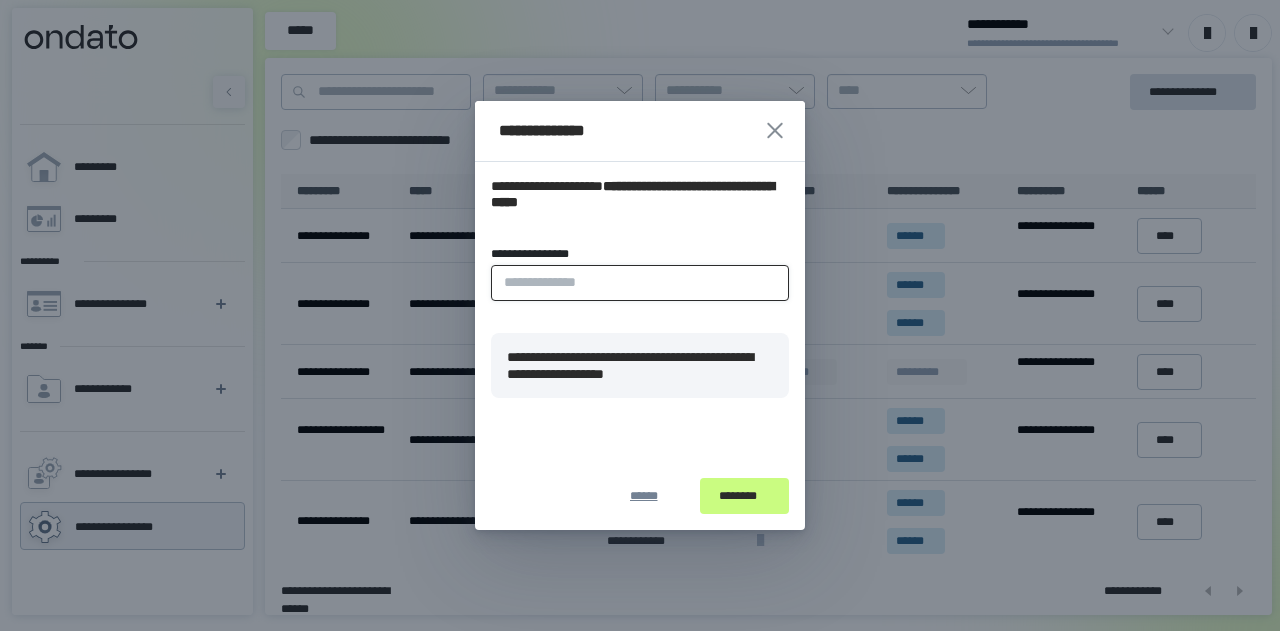 click on "**********" at bounding box center (640, 283) 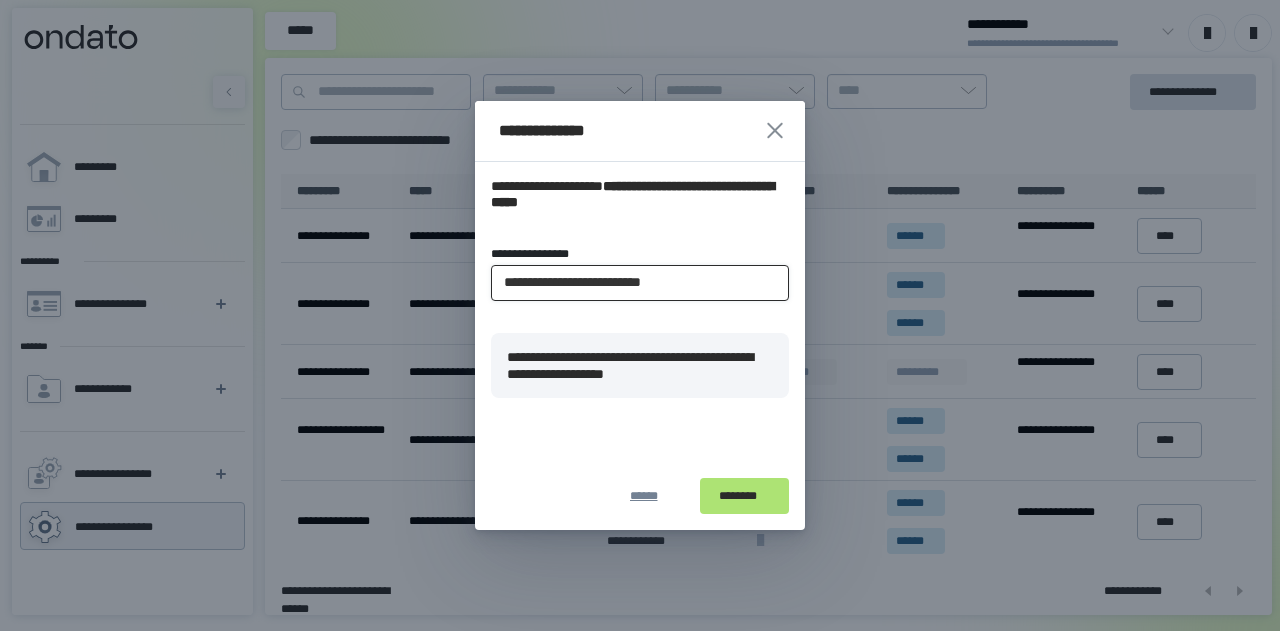 type on "**********" 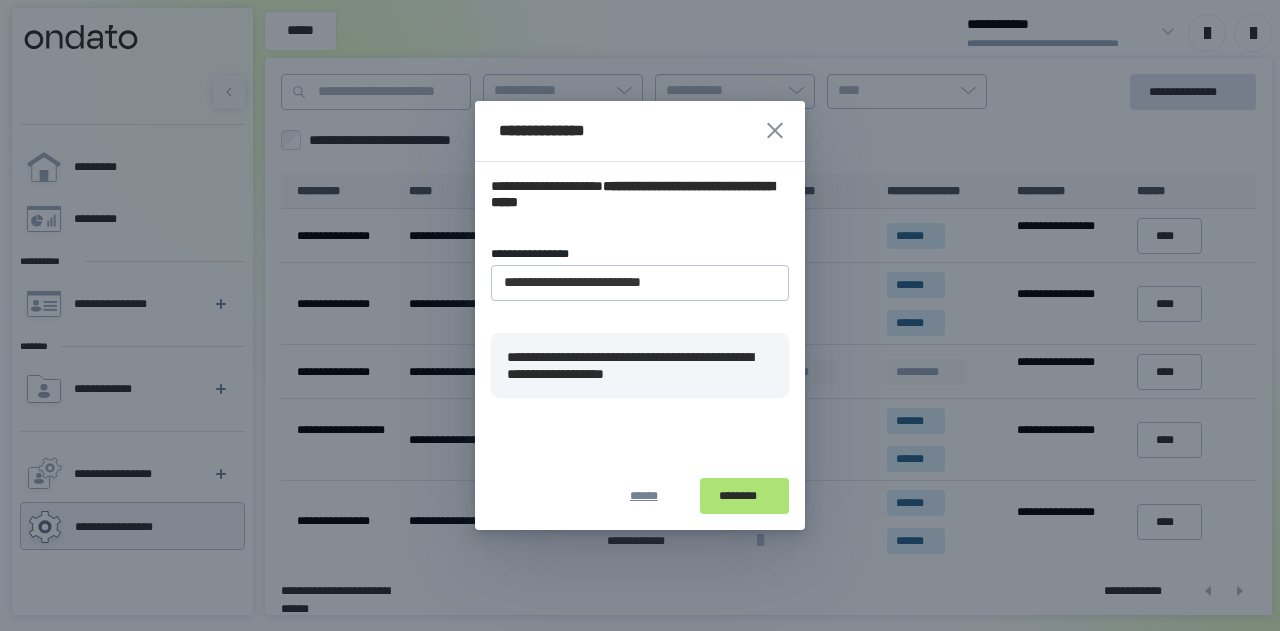 click on "********" at bounding box center (744, 496) 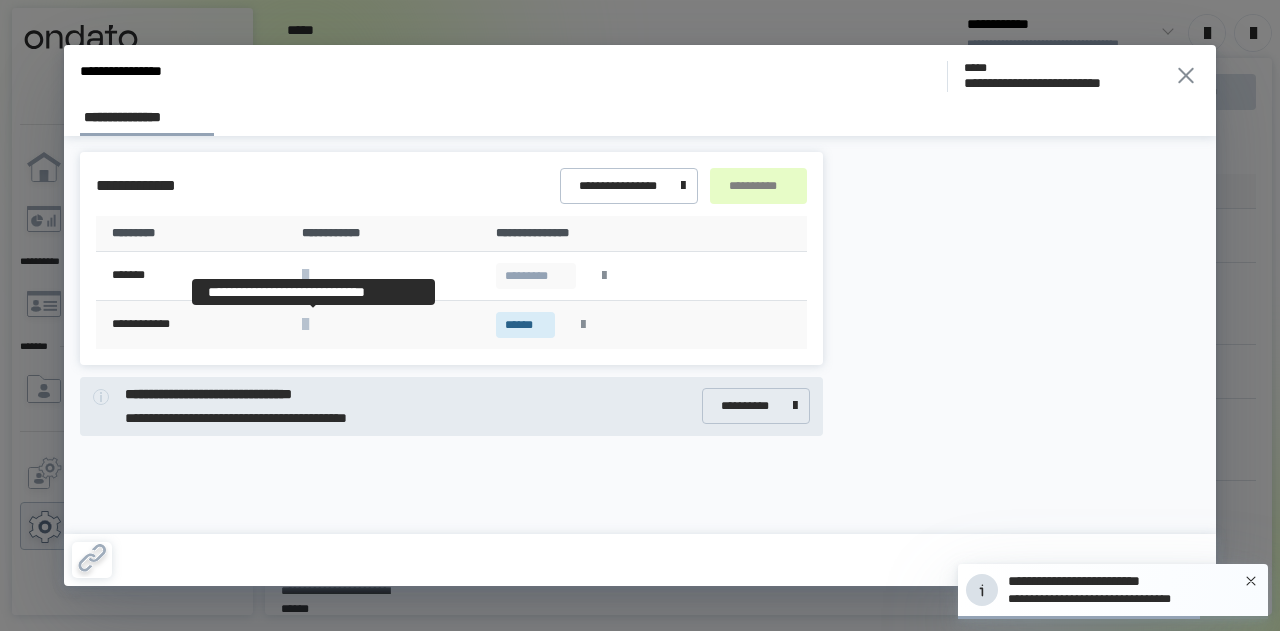 click at bounding box center [305, 324] 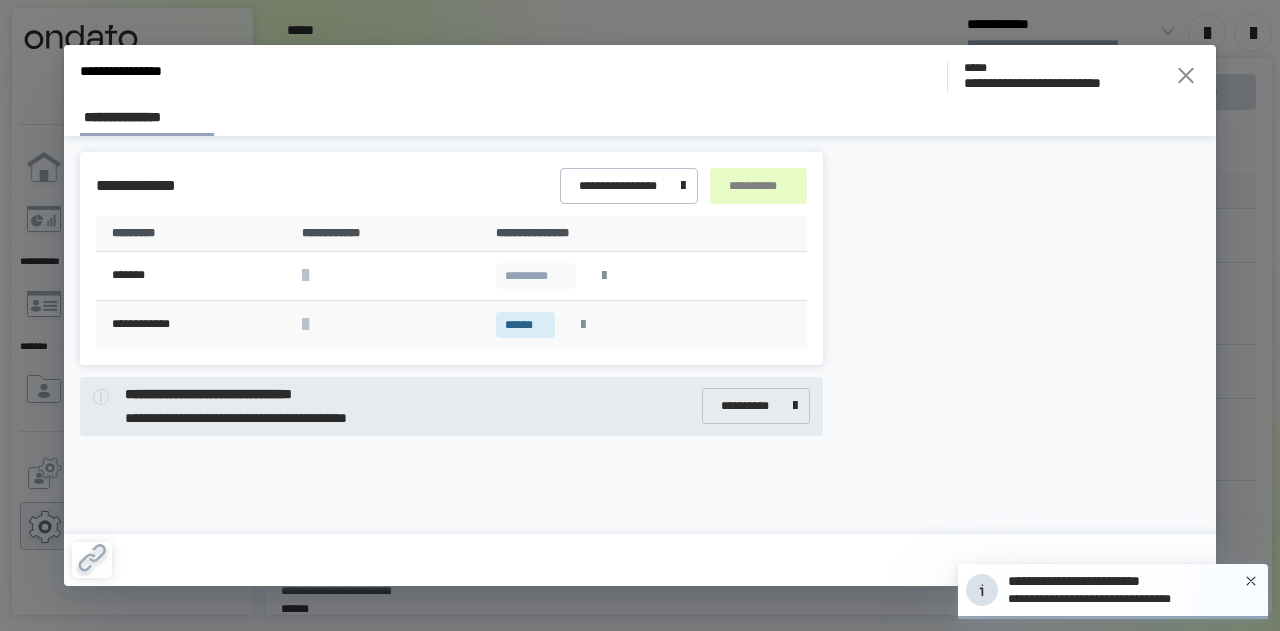 click on "**********" at bounding box center [195, 324] 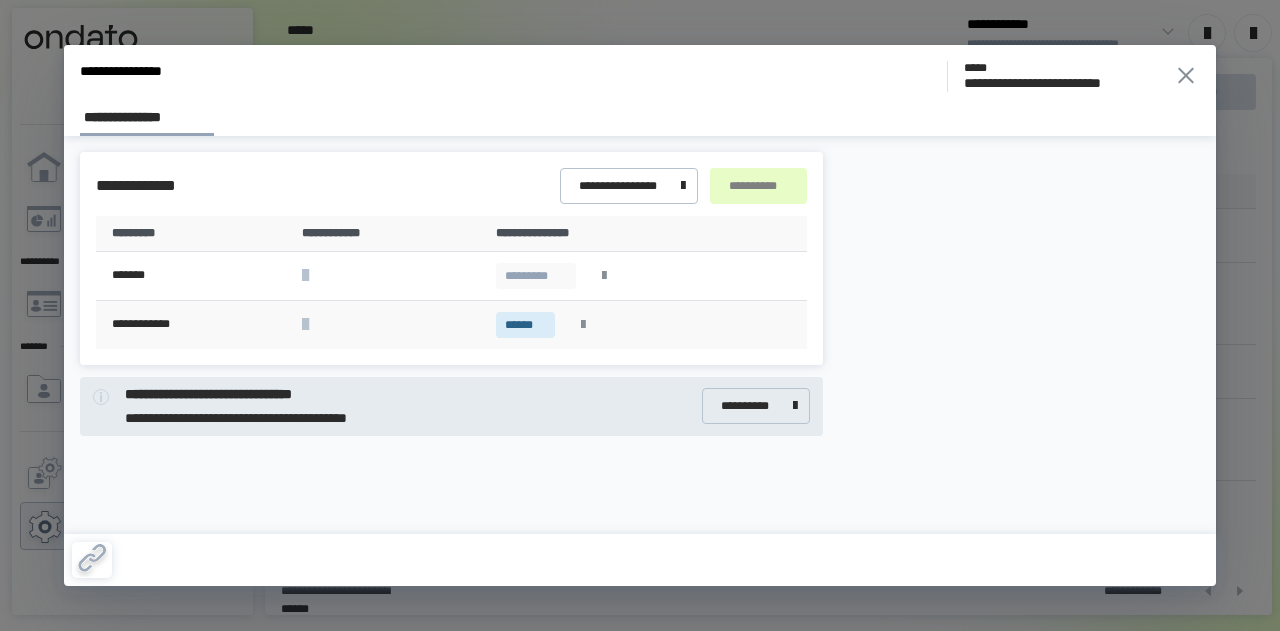 click on "******" at bounding box center (525, 325) 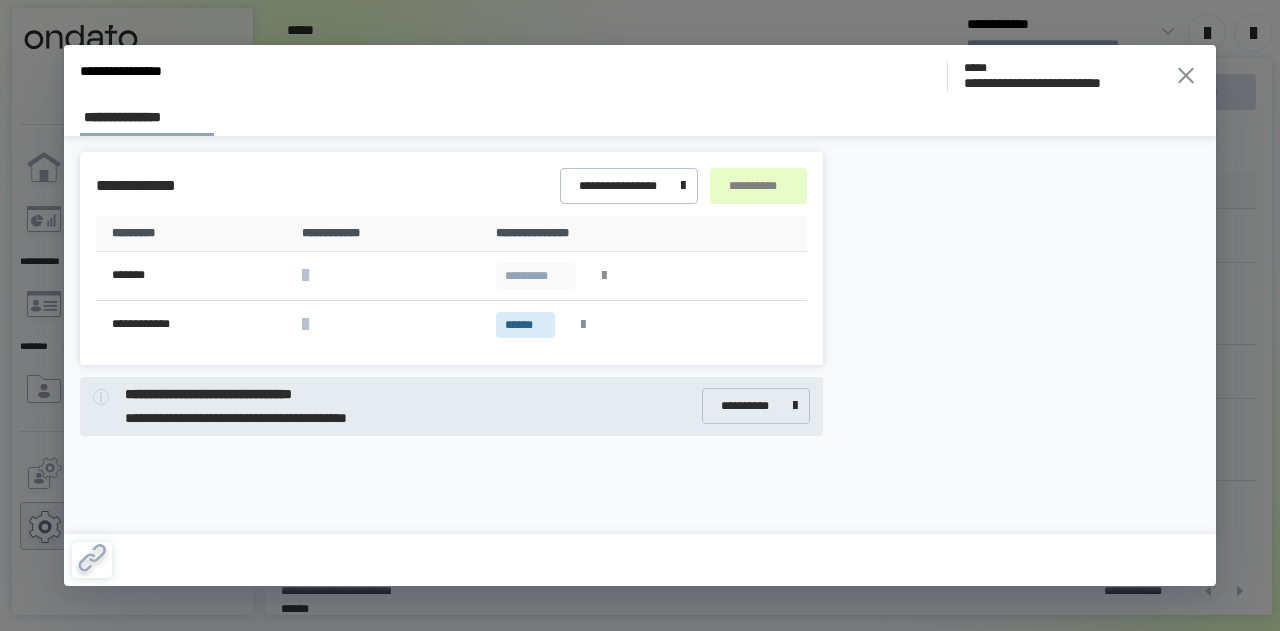click on "[FIRST] [LAST] [EMAIL] [PHONE] [ADDRESS] [CITY] [STATE] [POSTAL_CODE]" at bounding box center (451, 335) 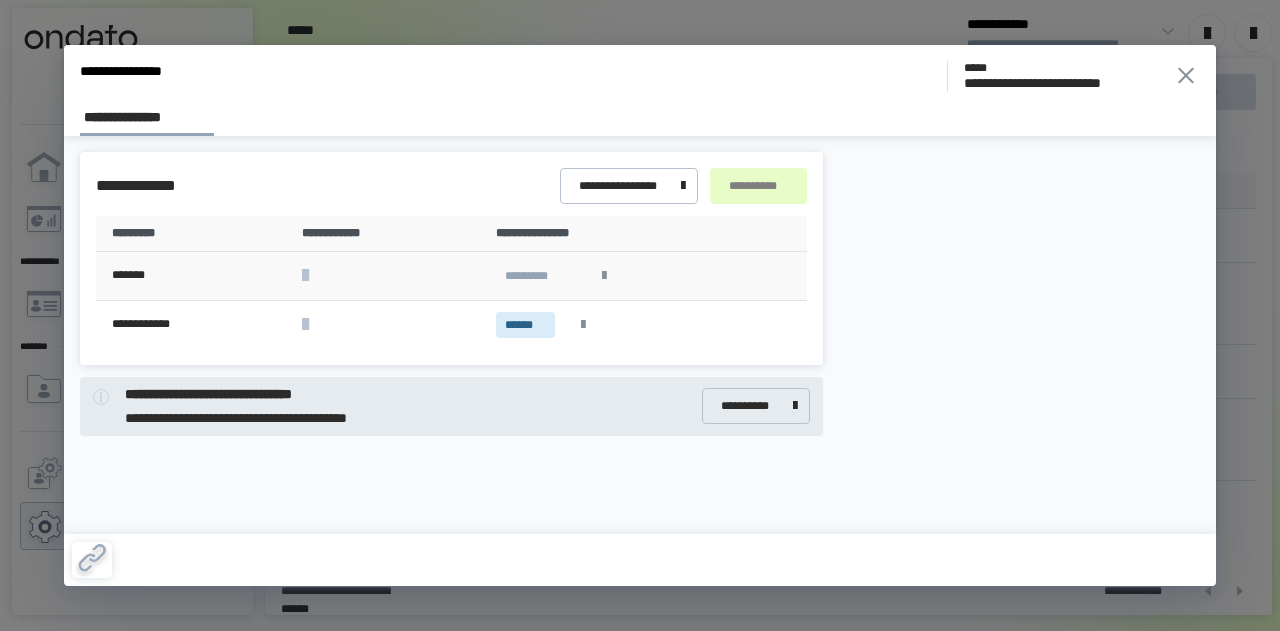 click at bounding box center (604, 276) 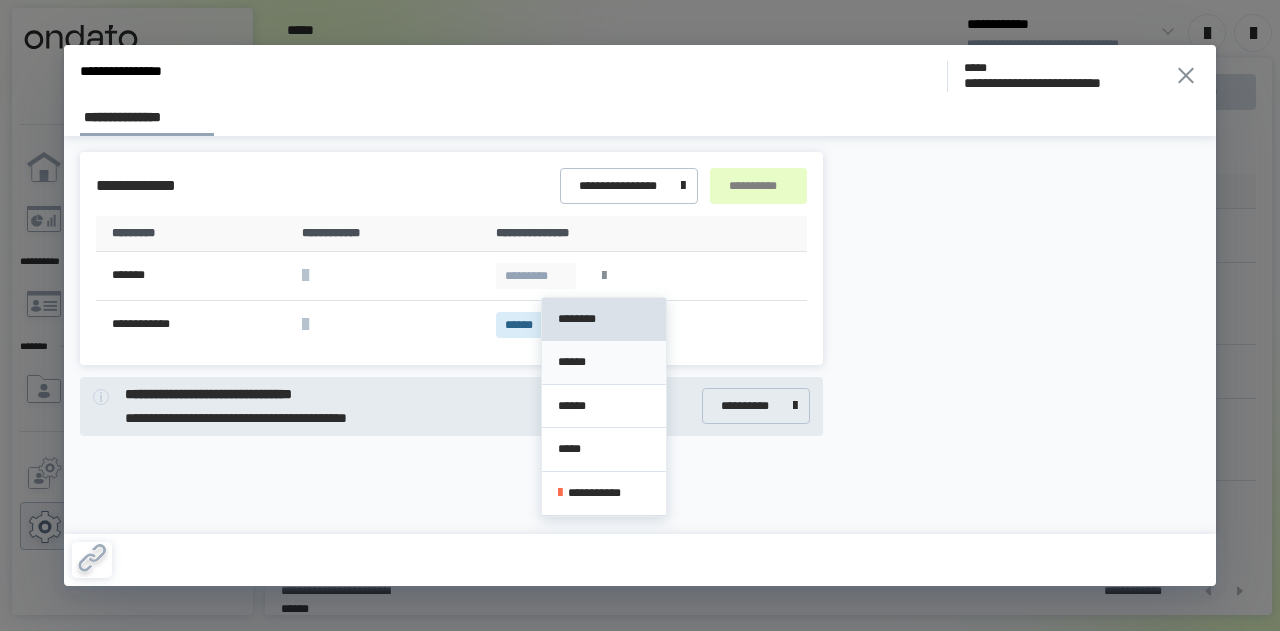 click on "******" at bounding box center (604, 362) 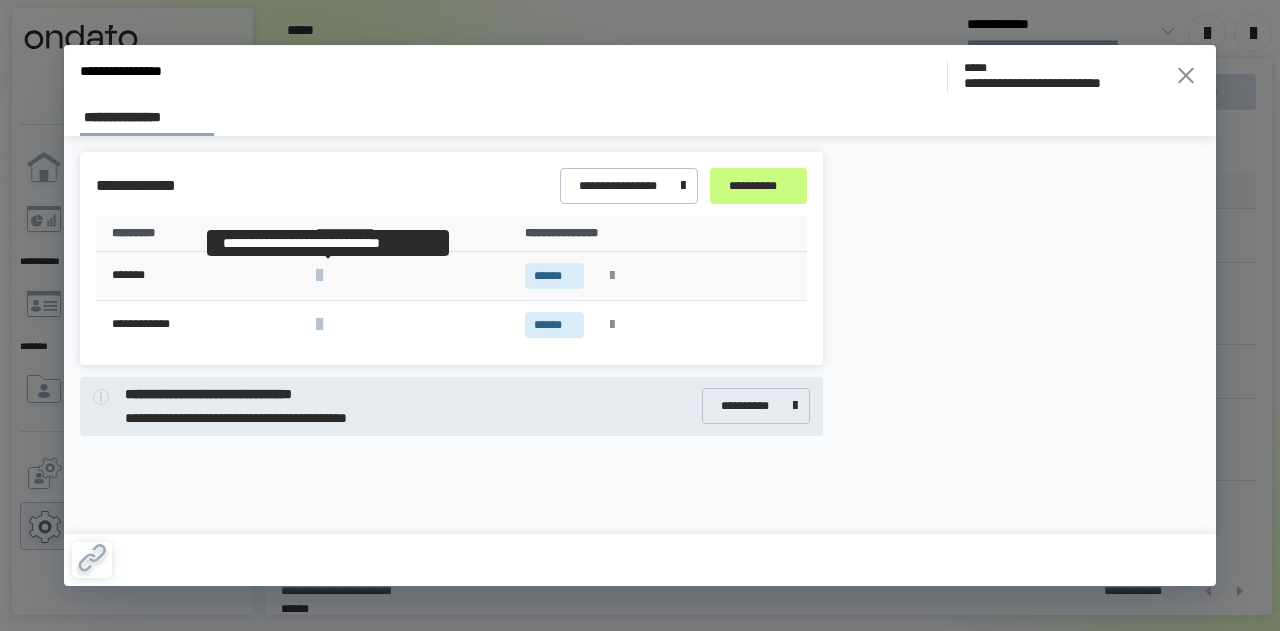 click at bounding box center [319, 275] 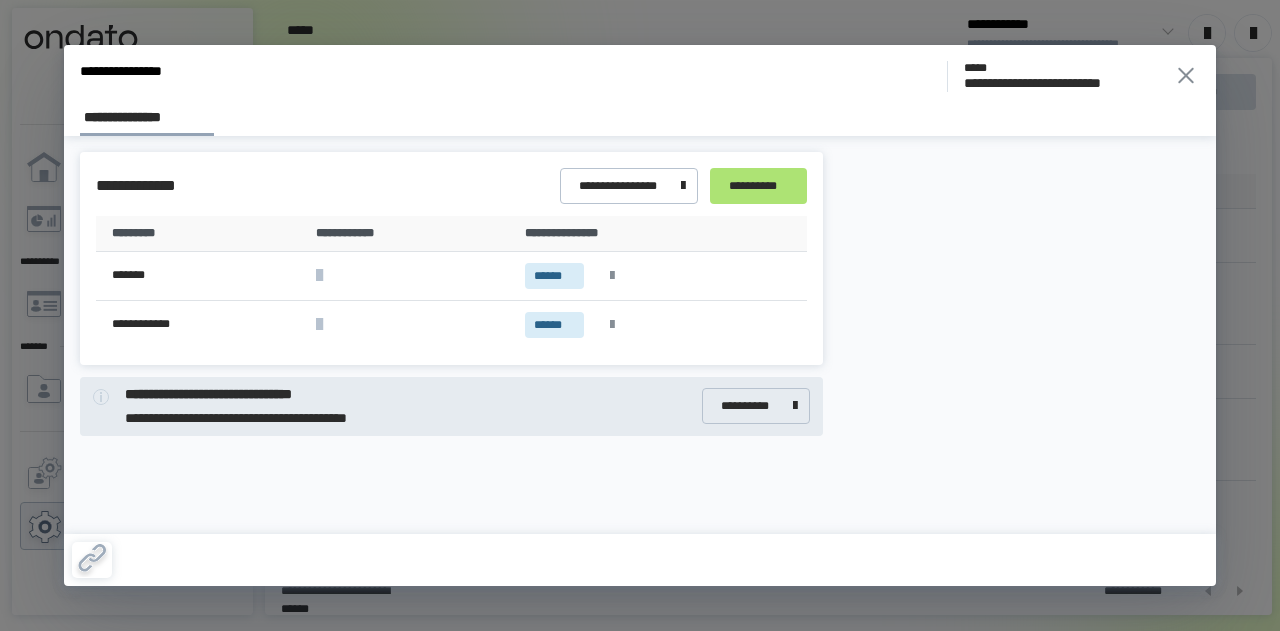 click on "**********" at bounding box center [758, 186] 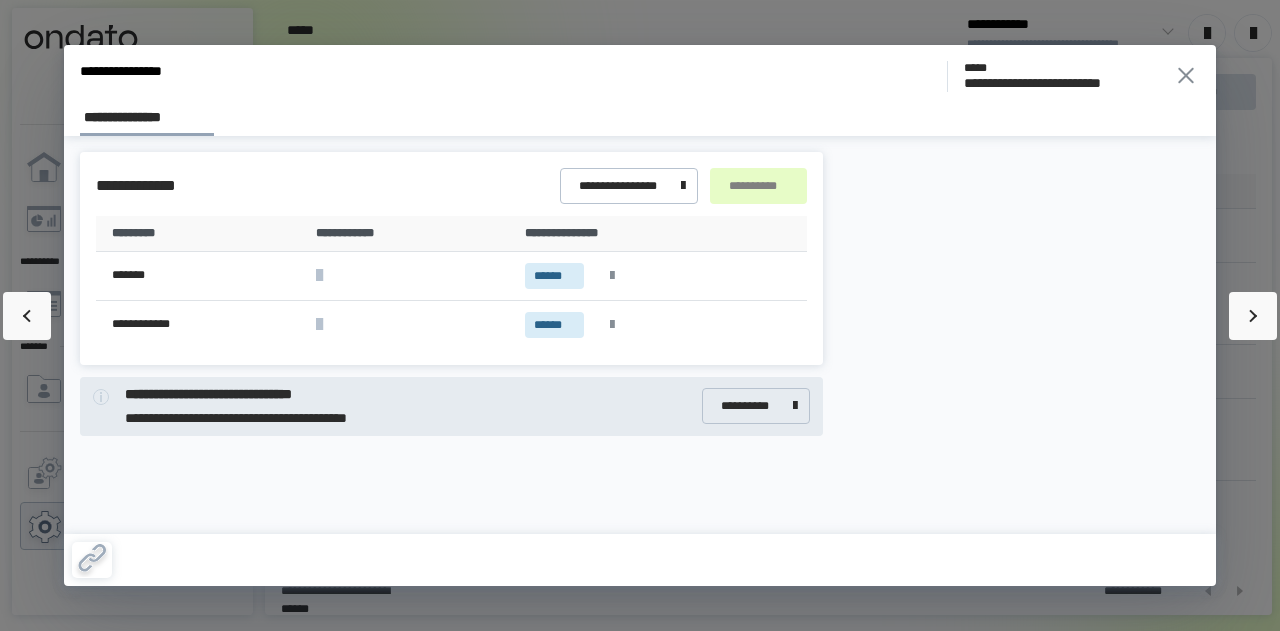 click 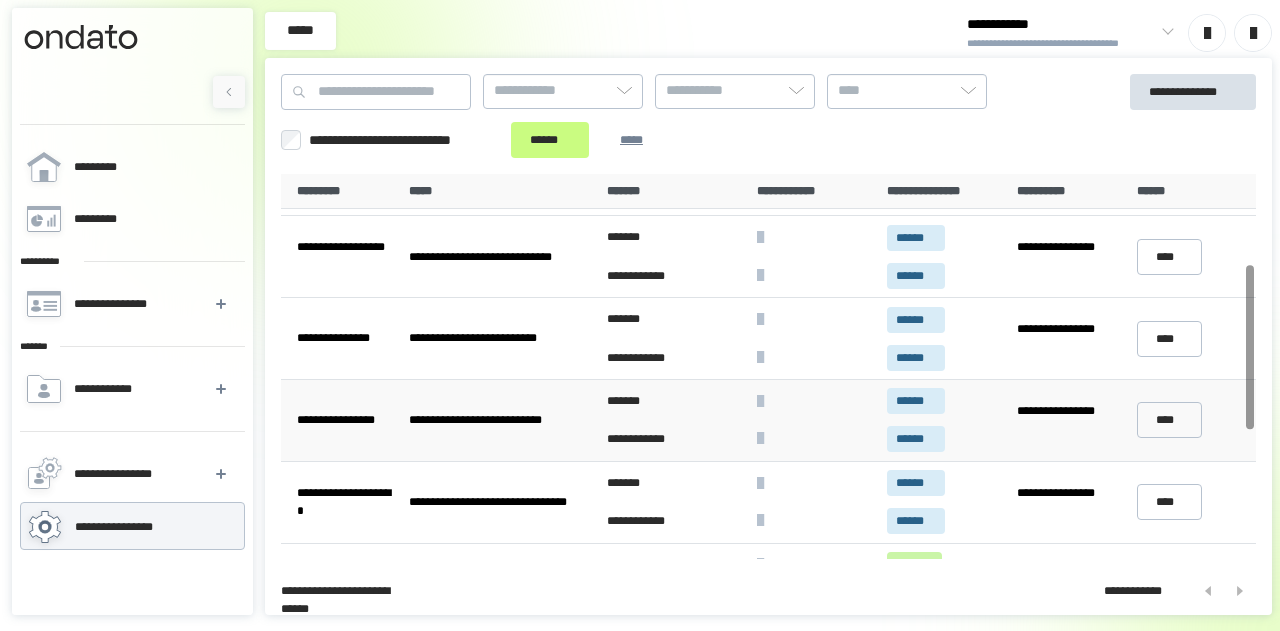 scroll, scrollTop: 210, scrollLeft: 0, axis: vertical 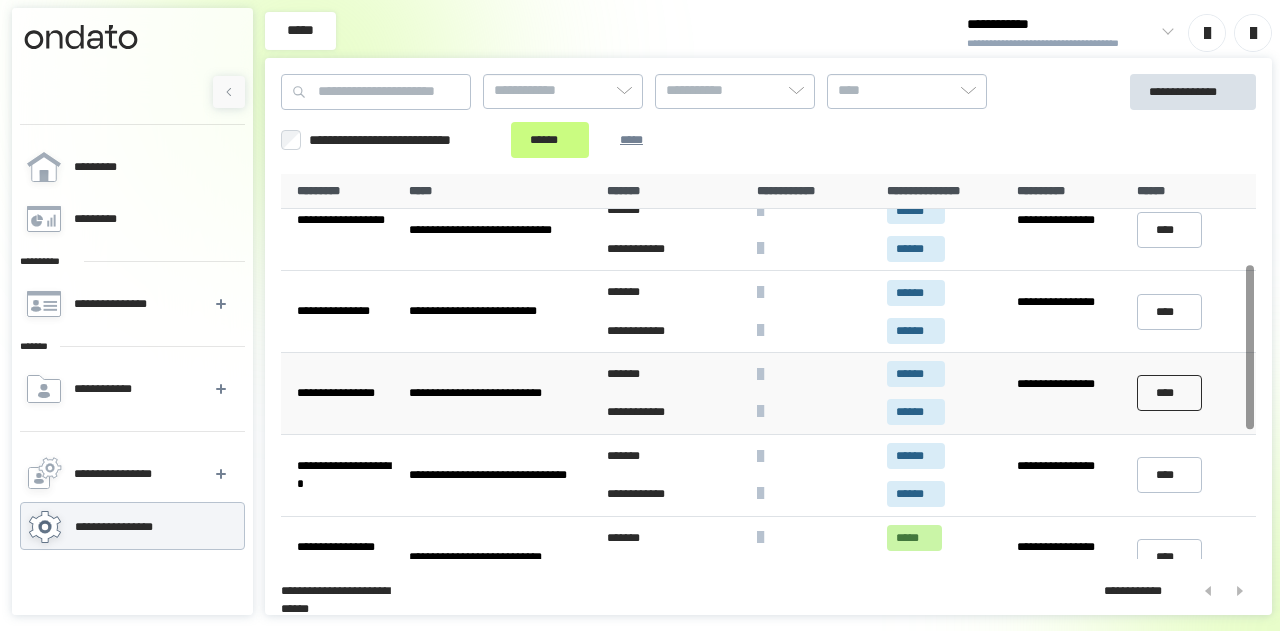 click on "****" at bounding box center (1170, 393) 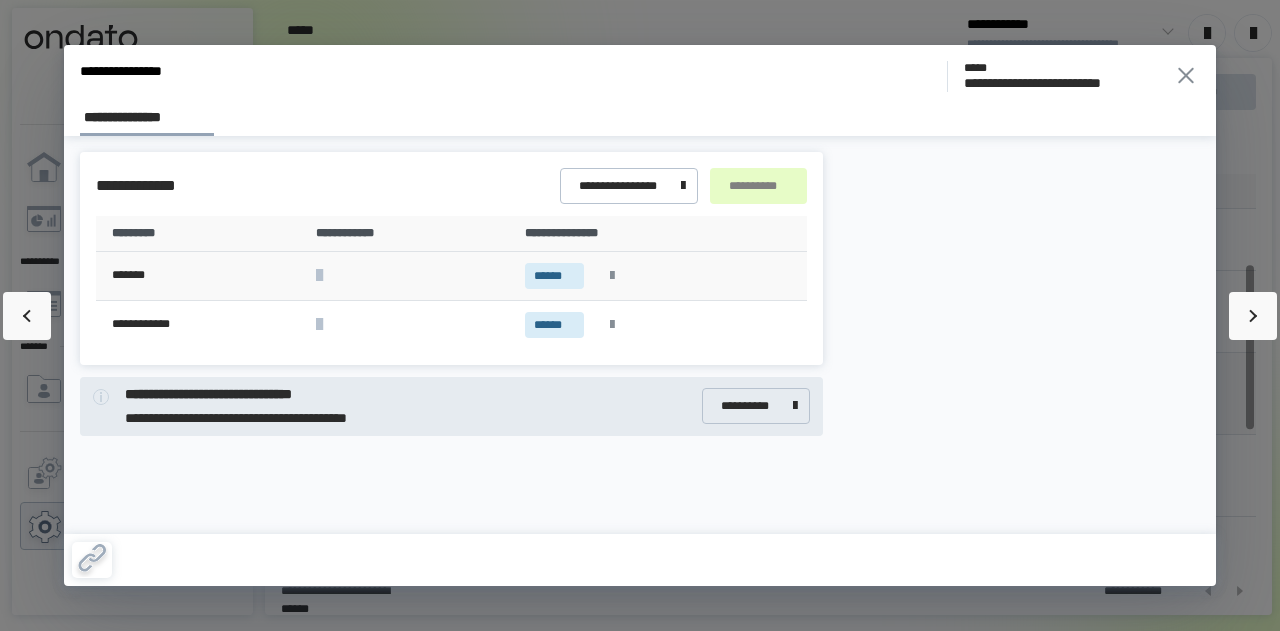 click at bounding box center [612, 276] 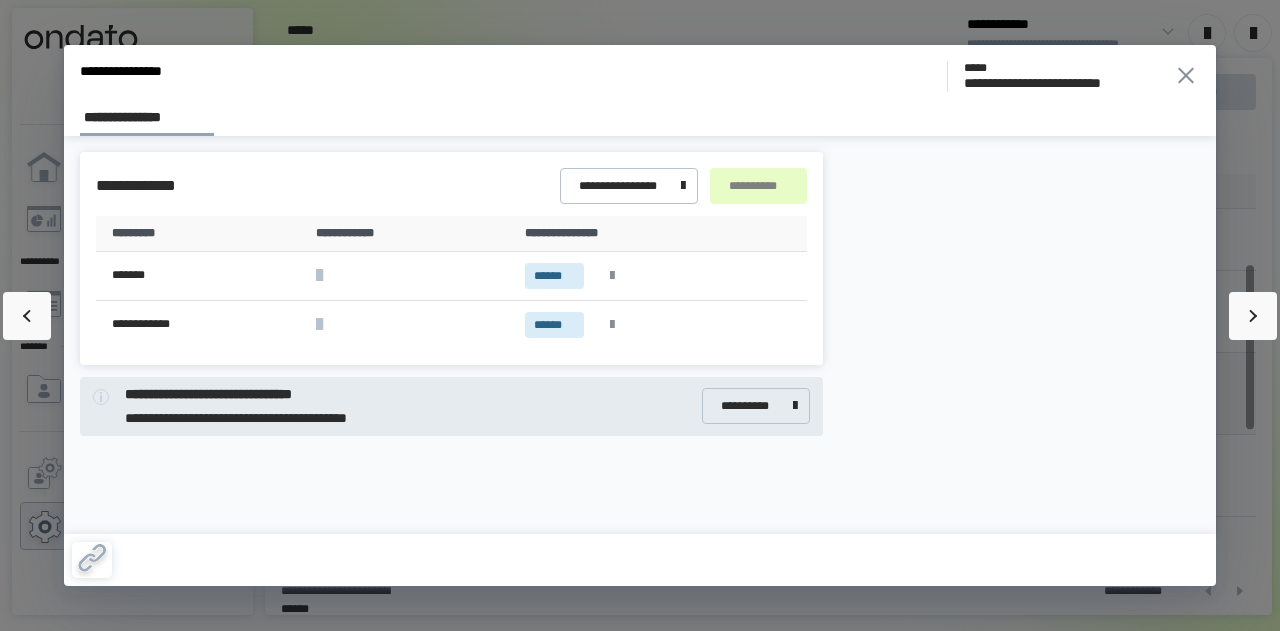 click at bounding box center (1017, 335) 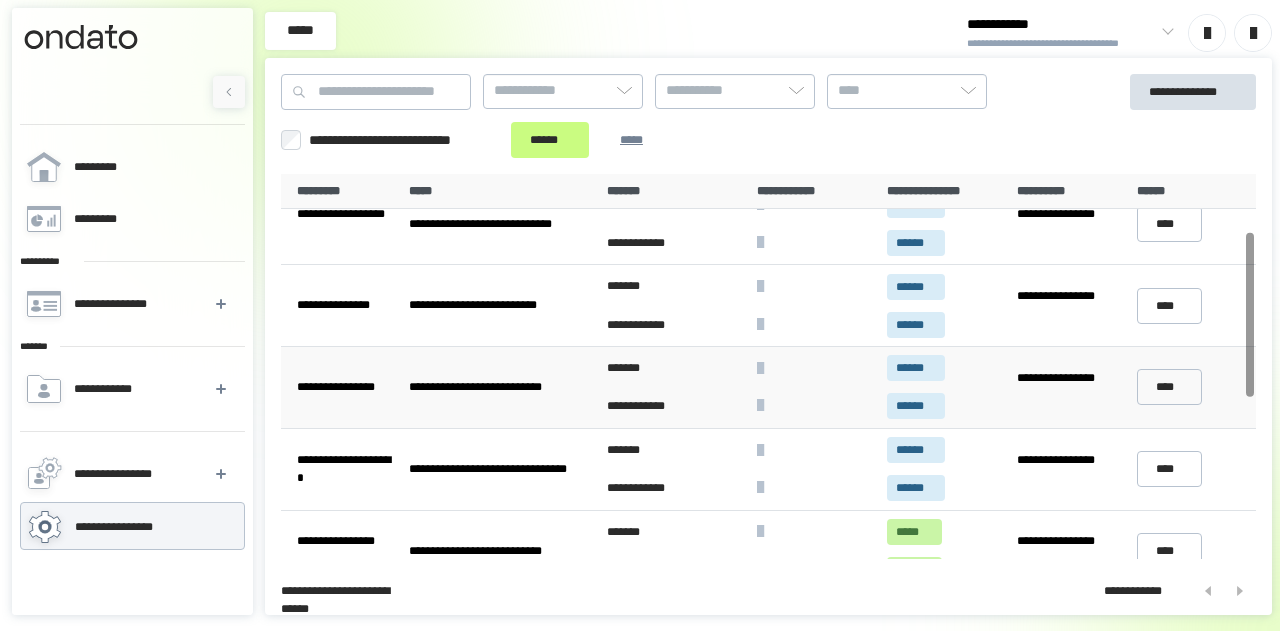 scroll, scrollTop: 110, scrollLeft: 0, axis: vertical 